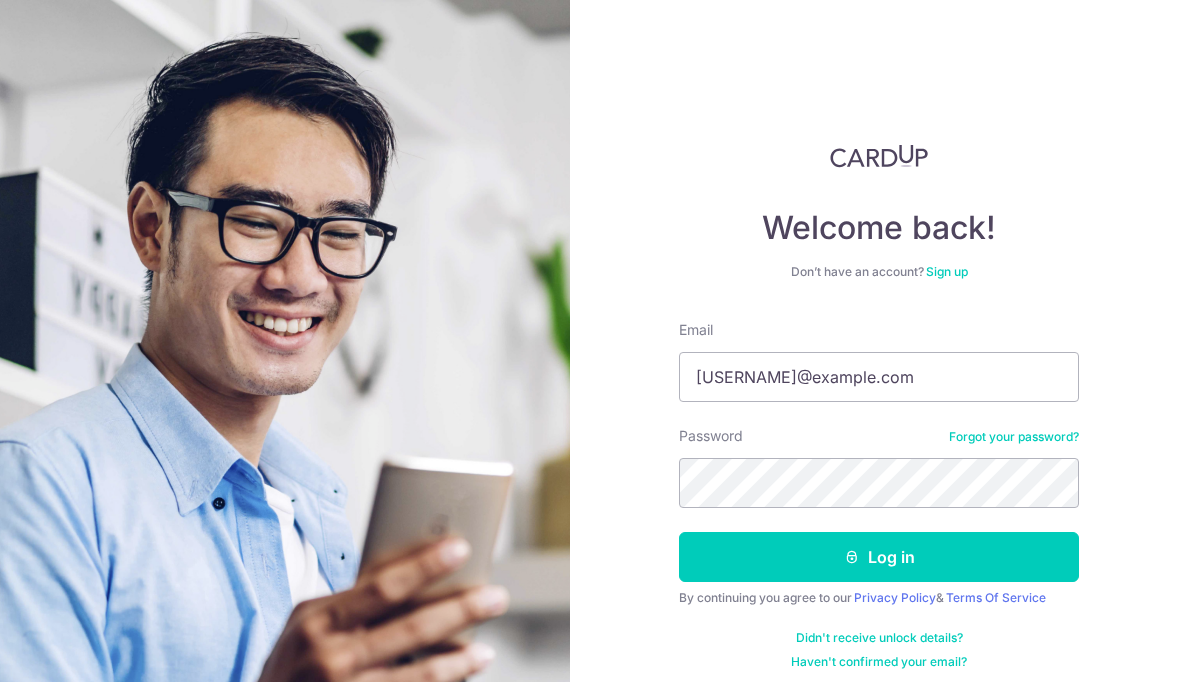 scroll, scrollTop: 0, scrollLeft: 0, axis: both 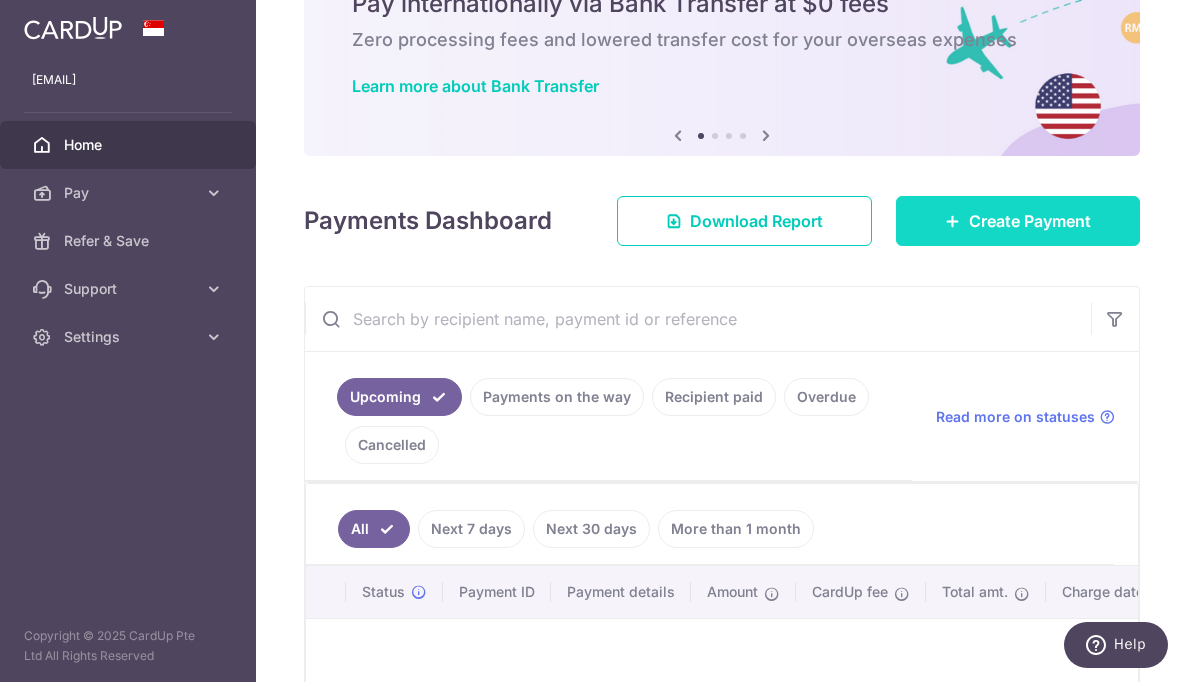 click on "Create Payment" at bounding box center [1030, 221] 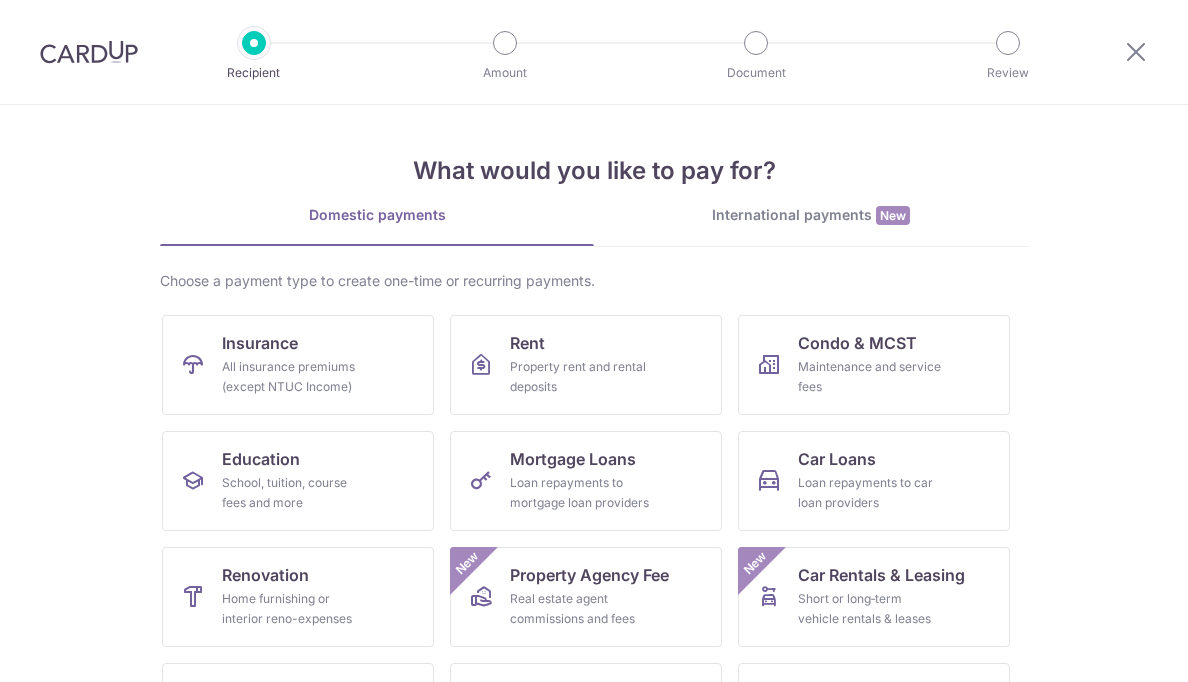 scroll, scrollTop: 0, scrollLeft: 0, axis: both 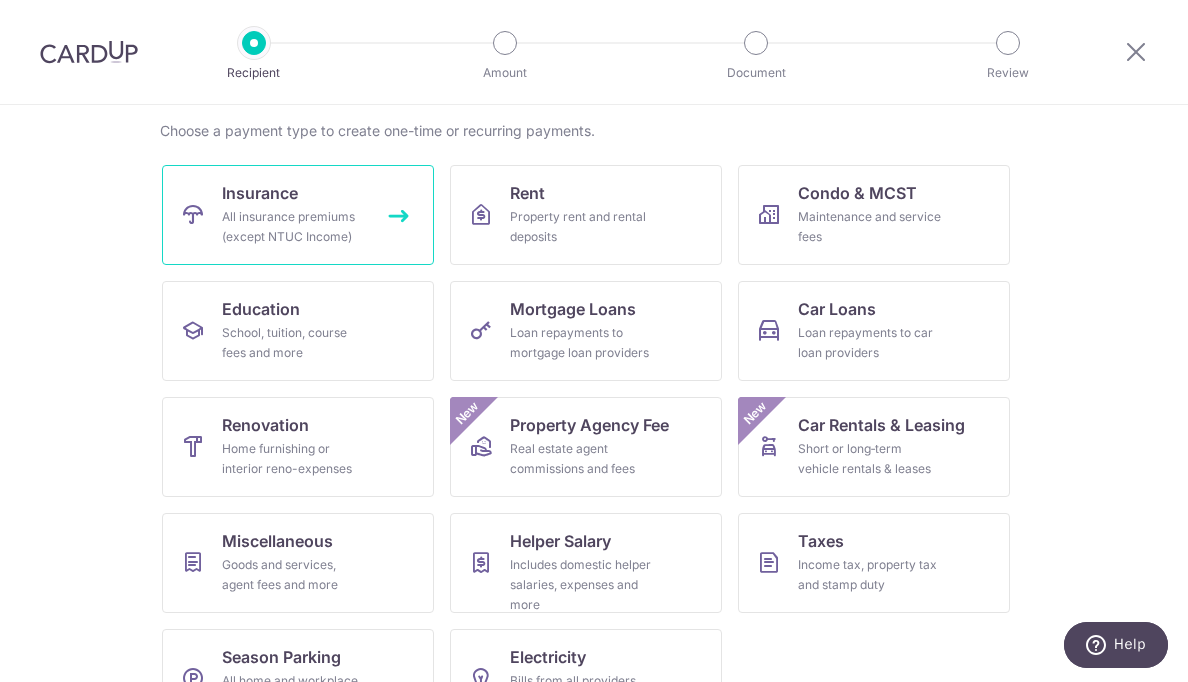 click on "Insurance All insurance premiums (except NTUC Income)" at bounding box center (298, 215) 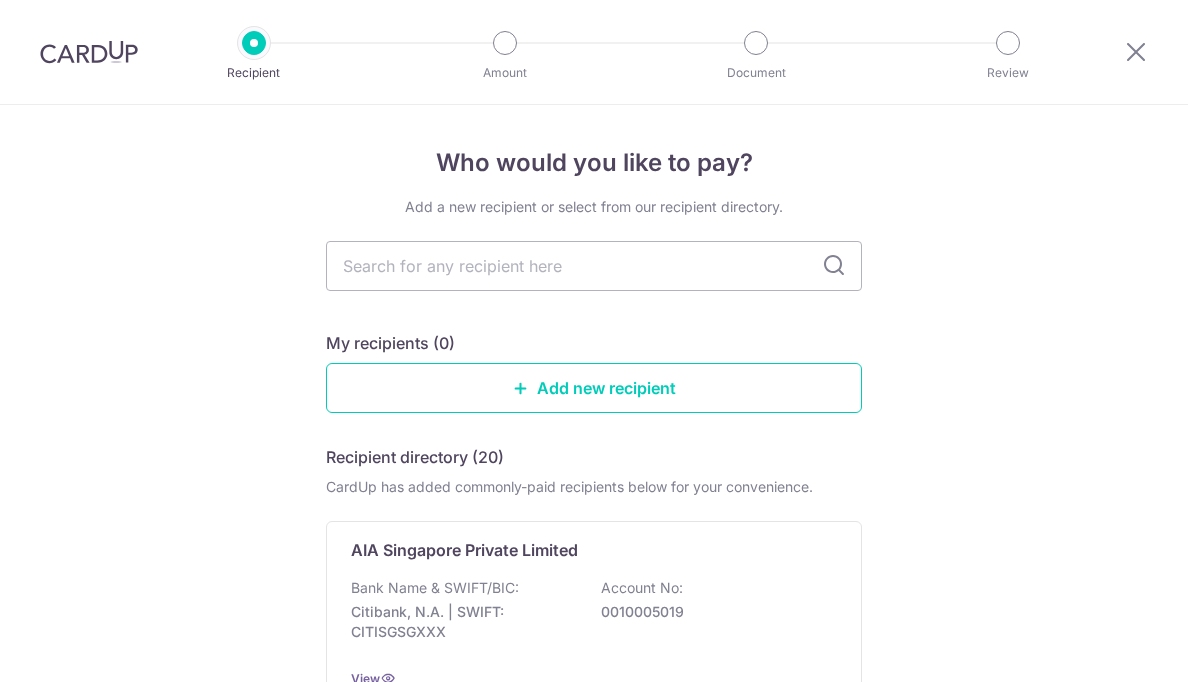 scroll, scrollTop: 0, scrollLeft: 0, axis: both 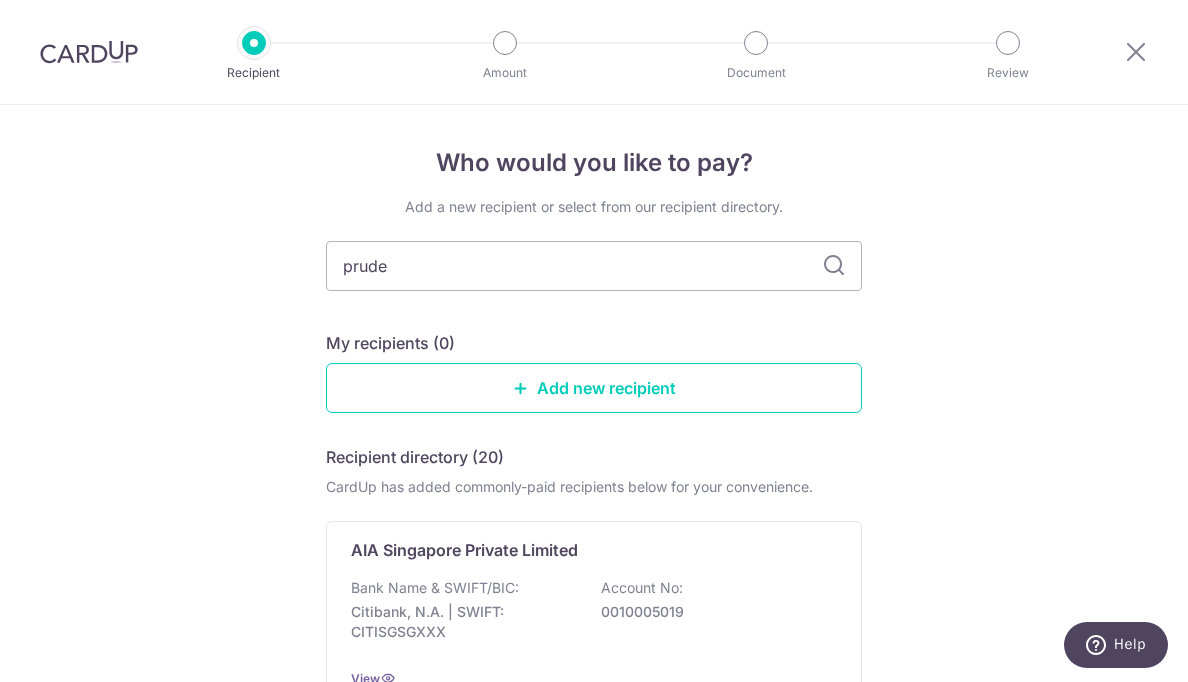 type on "pruden" 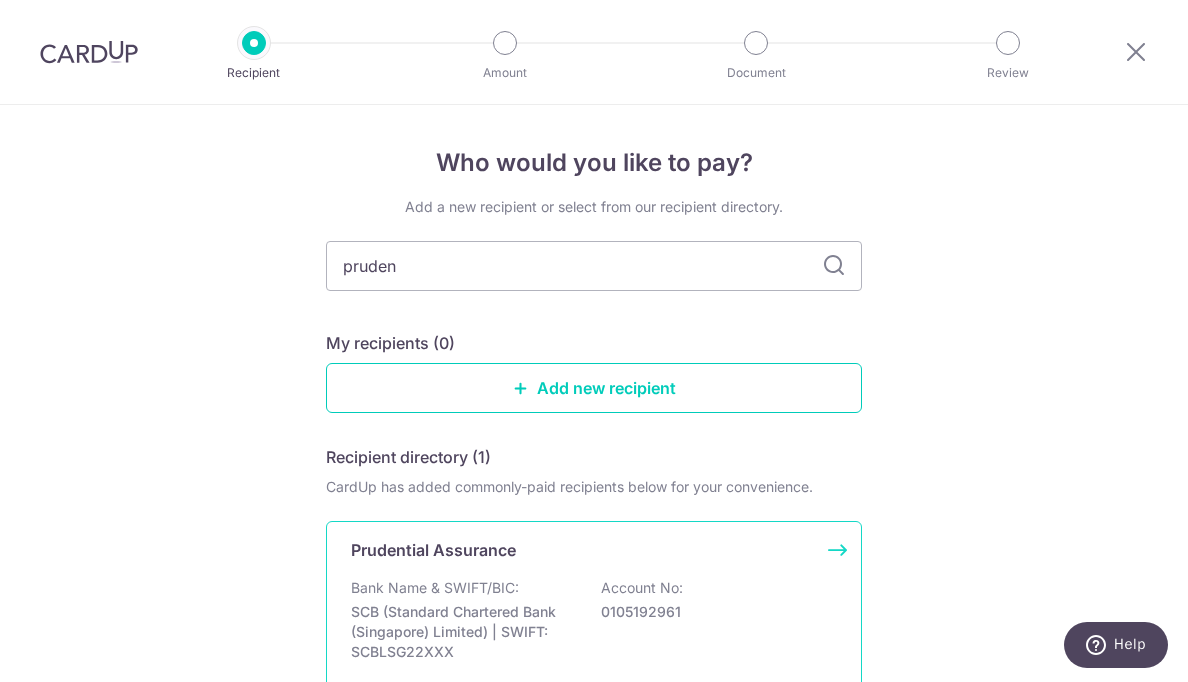 click on "Bank Name & SWIFT/BIC:" at bounding box center [435, 588] 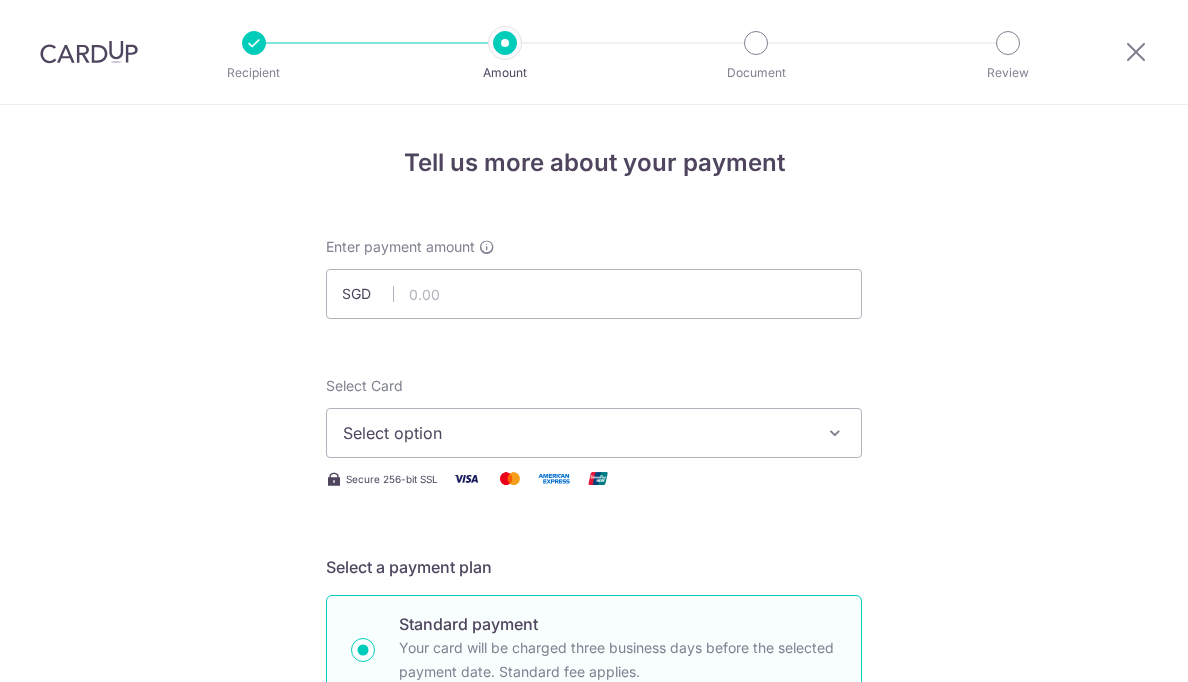 scroll, scrollTop: 0, scrollLeft: 0, axis: both 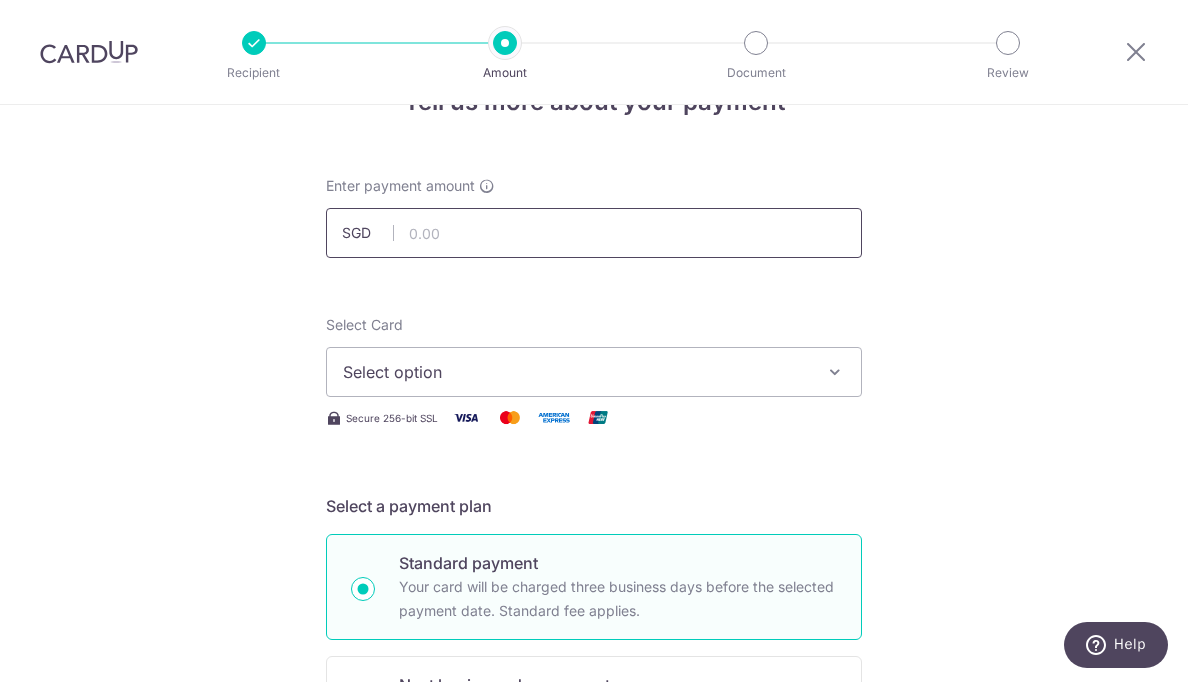 click at bounding box center [594, 233] 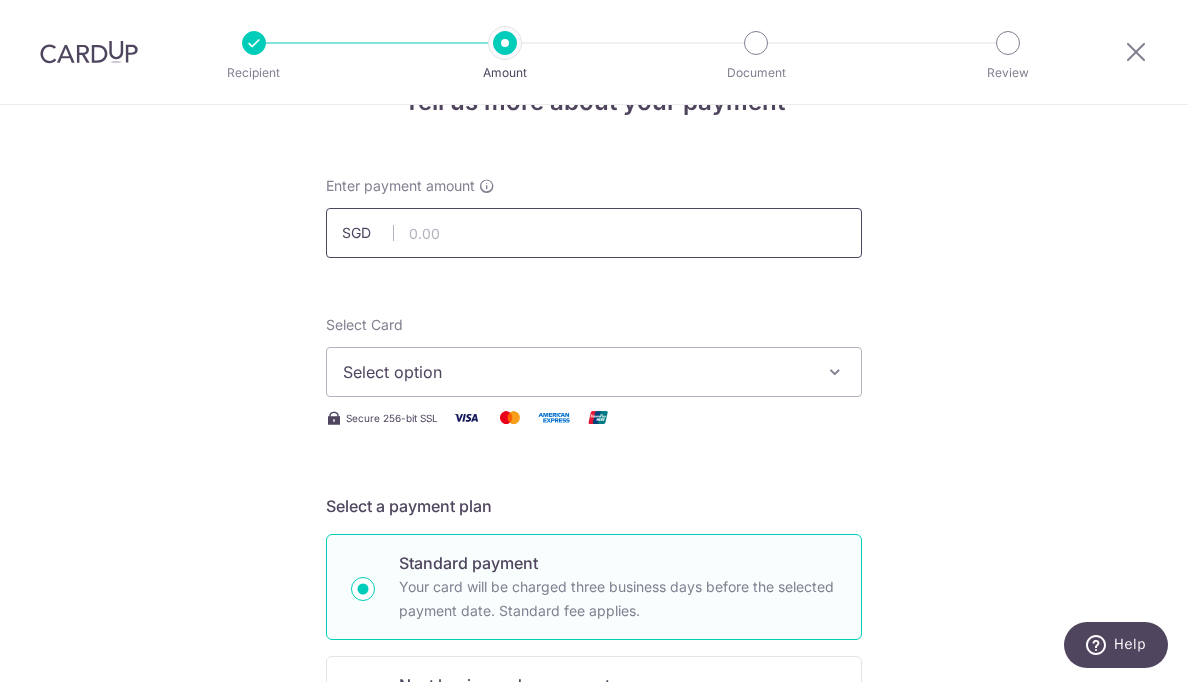 paste on "[NUMBER]" 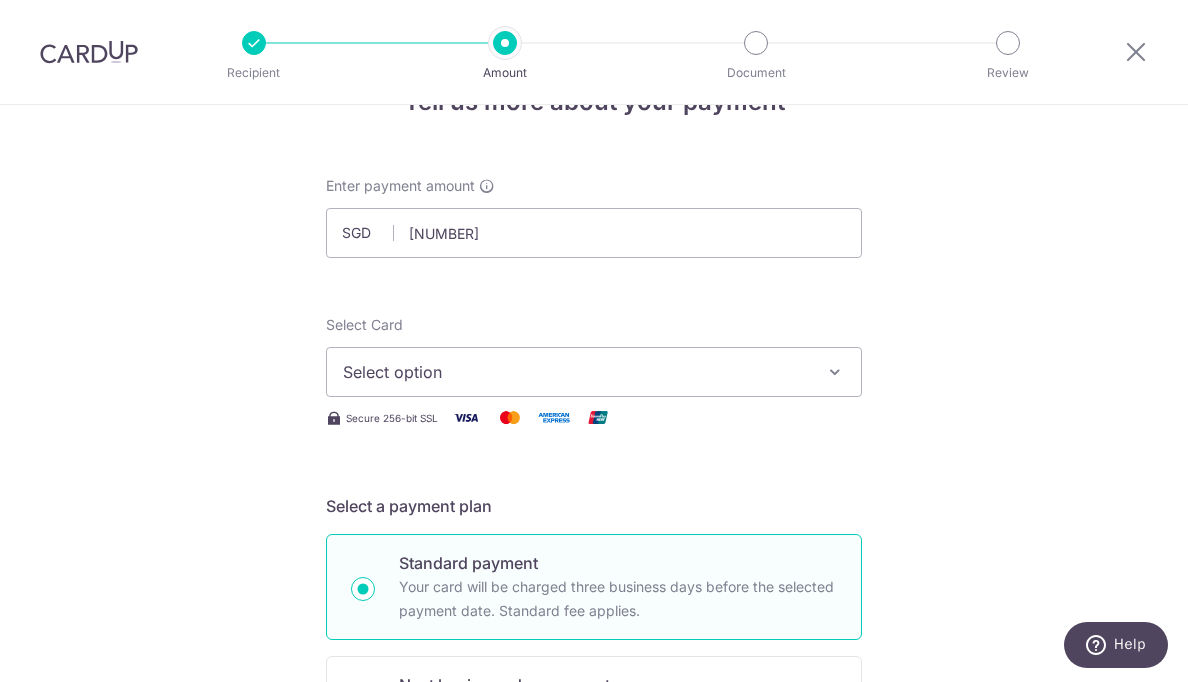 type on "[NUMBER]" 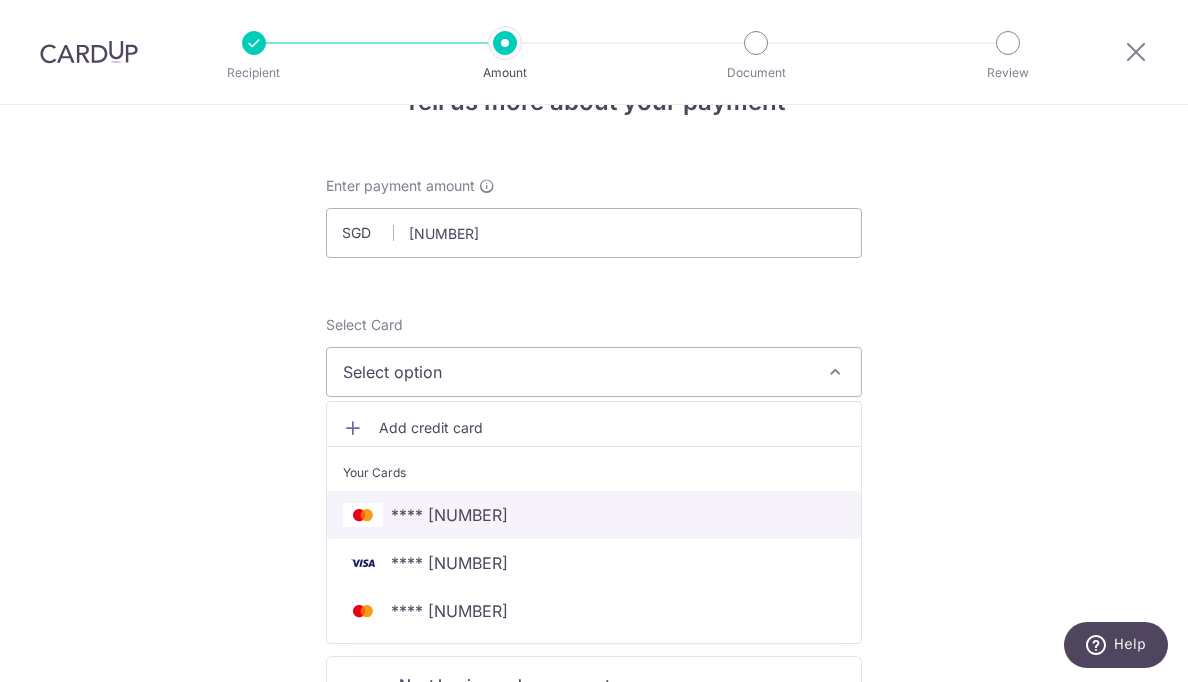 click on "**** [NUMBER]" at bounding box center (594, 515) 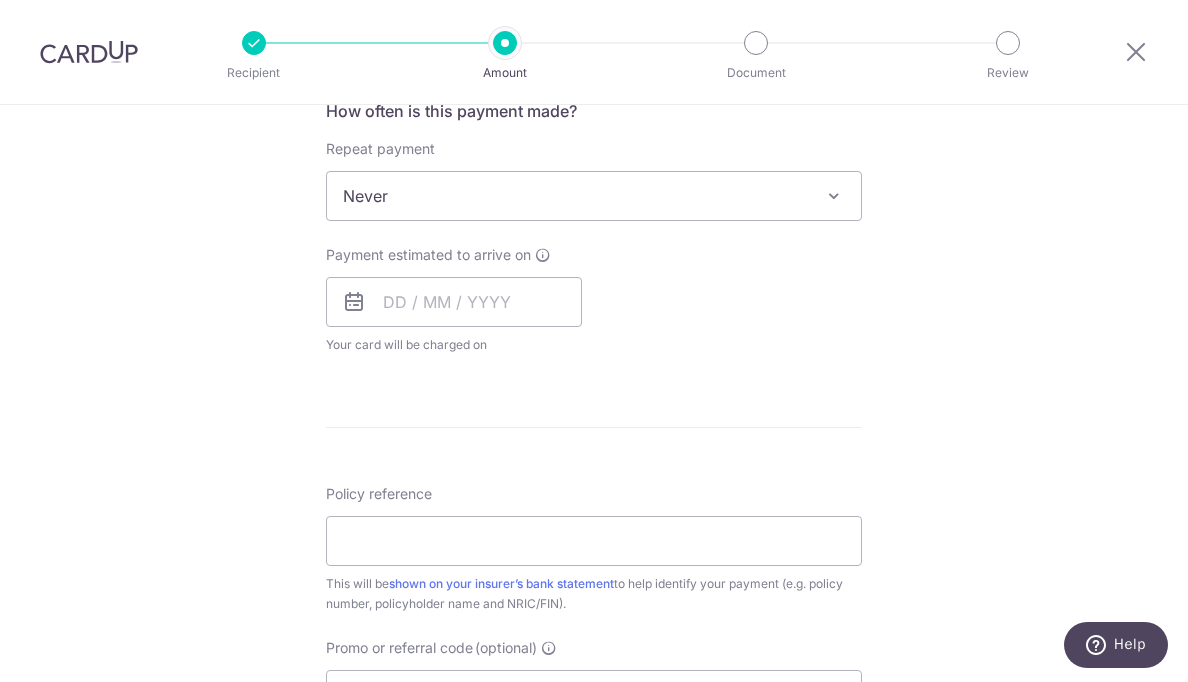 scroll, scrollTop: 751, scrollLeft: 0, axis: vertical 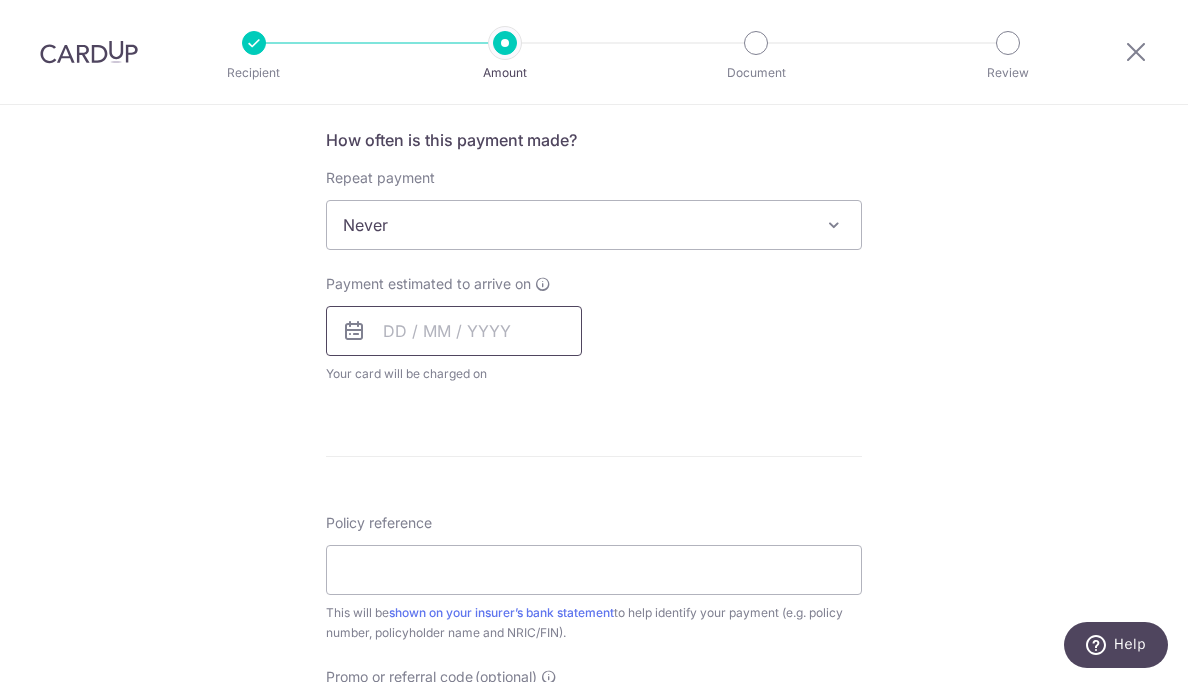 click at bounding box center [454, 331] 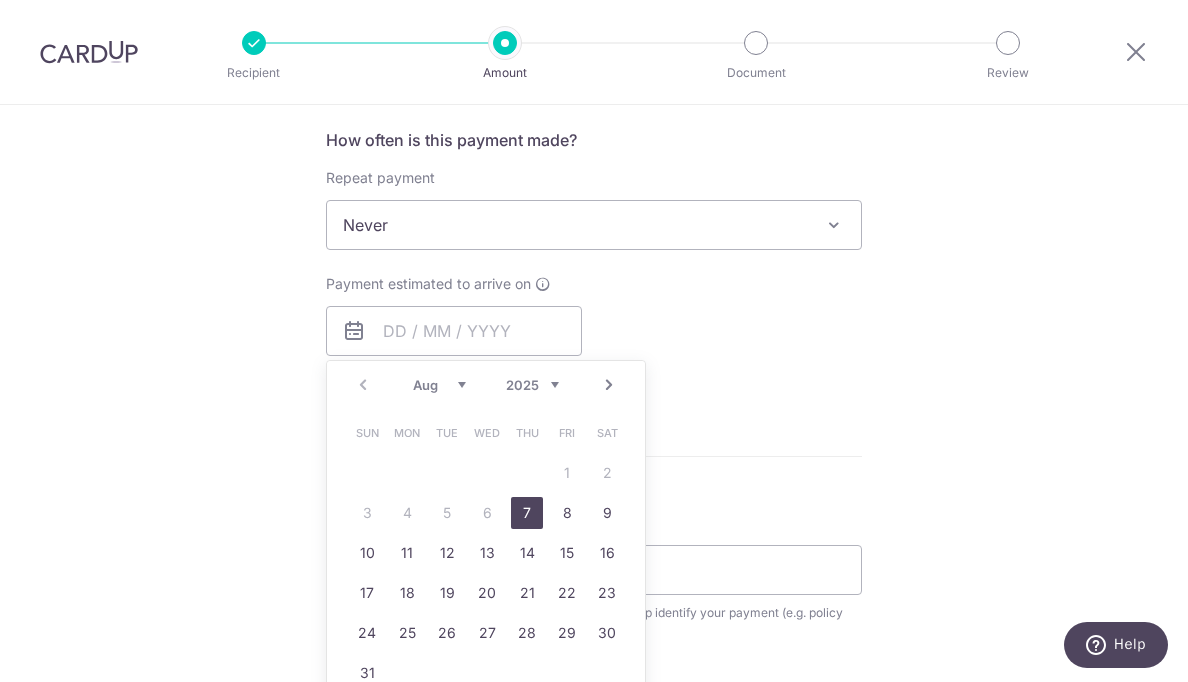 click on "7" at bounding box center [527, 513] 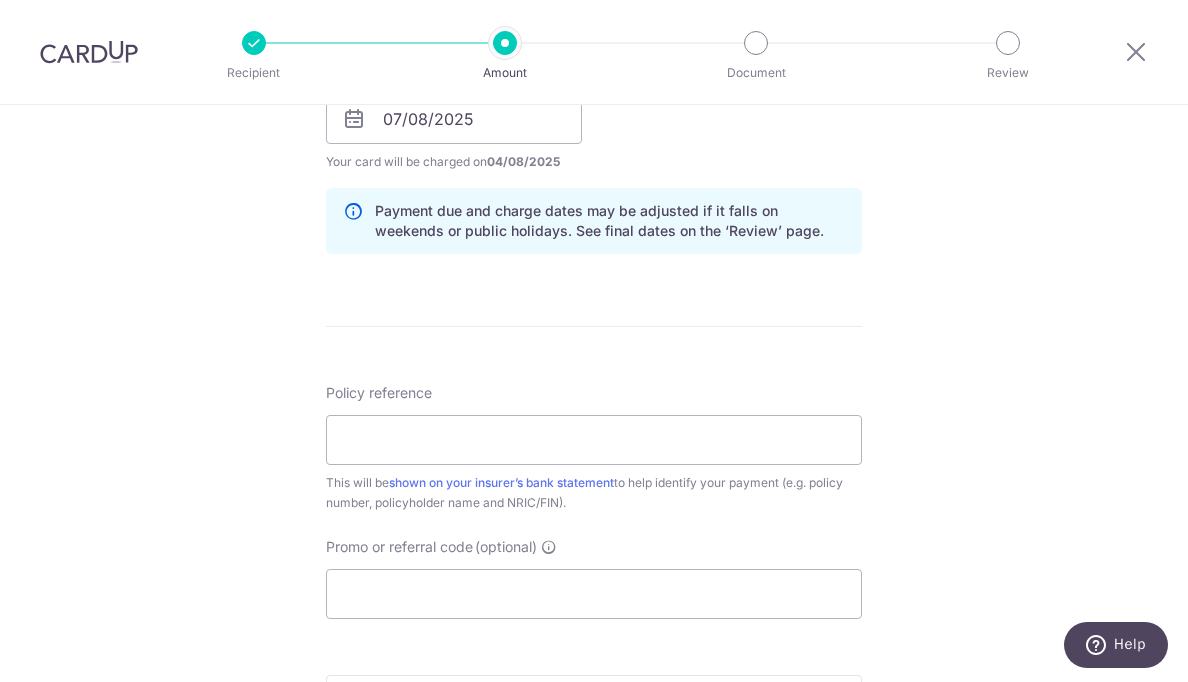 scroll, scrollTop: 988, scrollLeft: 0, axis: vertical 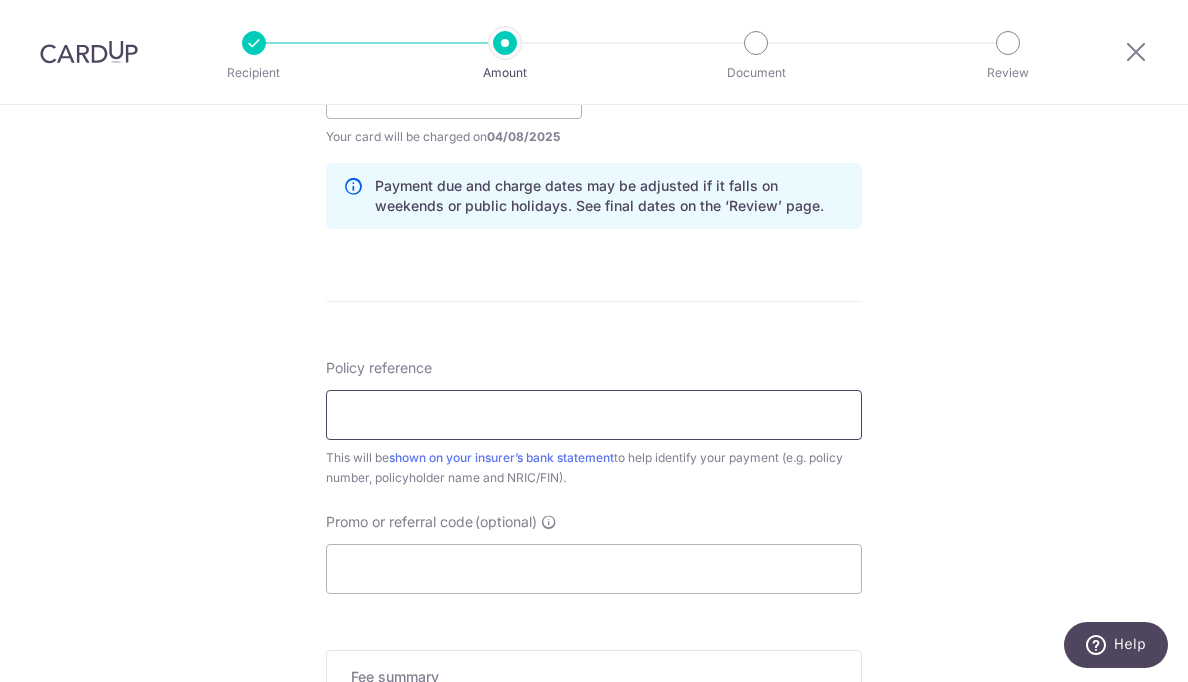 click on "Policy reference" at bounding box center (594, 415) 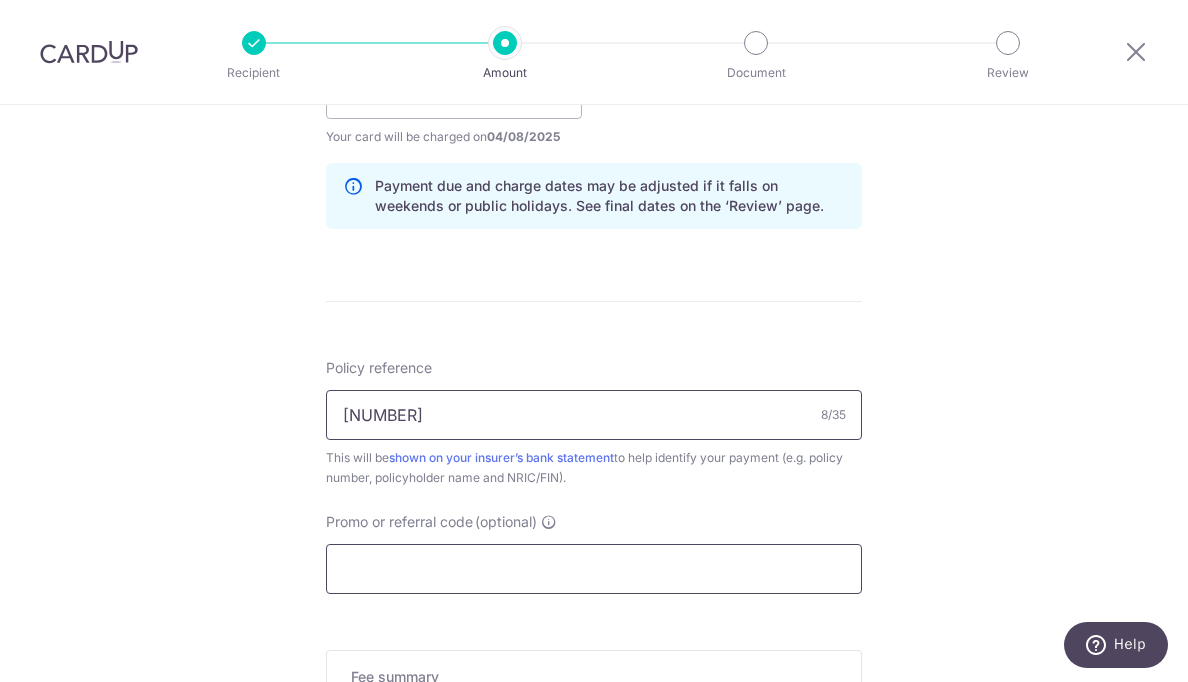 type on "[NUMBER]" 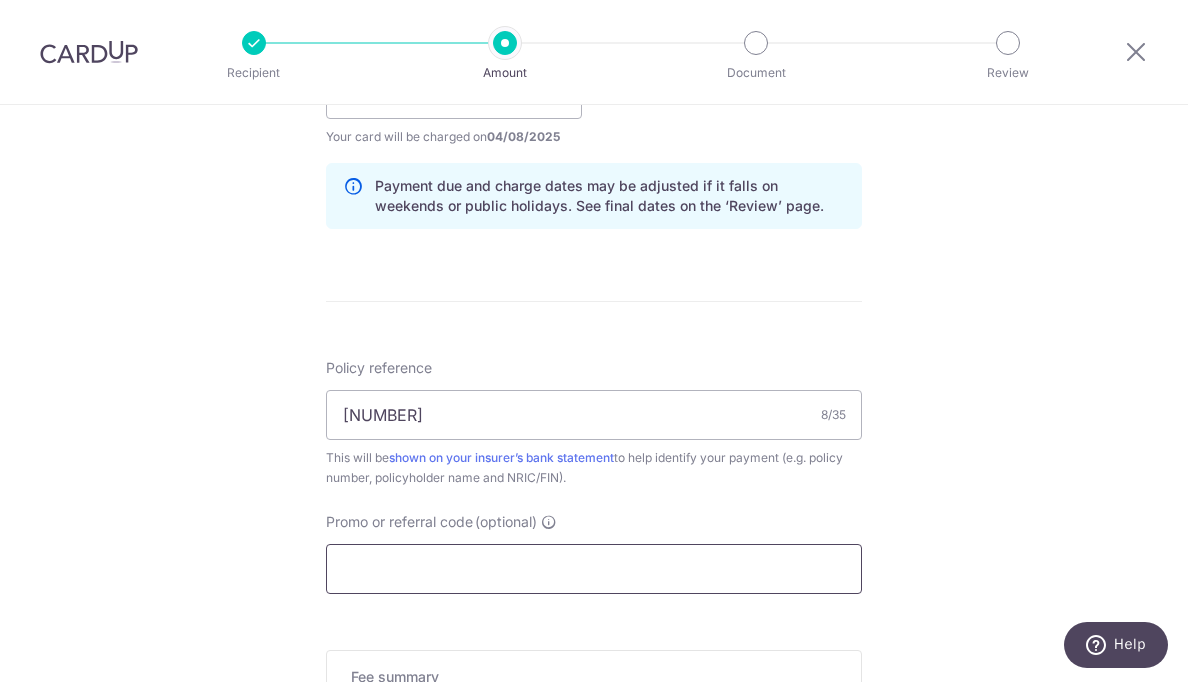 click on "Promo or referral code
(optional)" at bounding box center (594, 569) 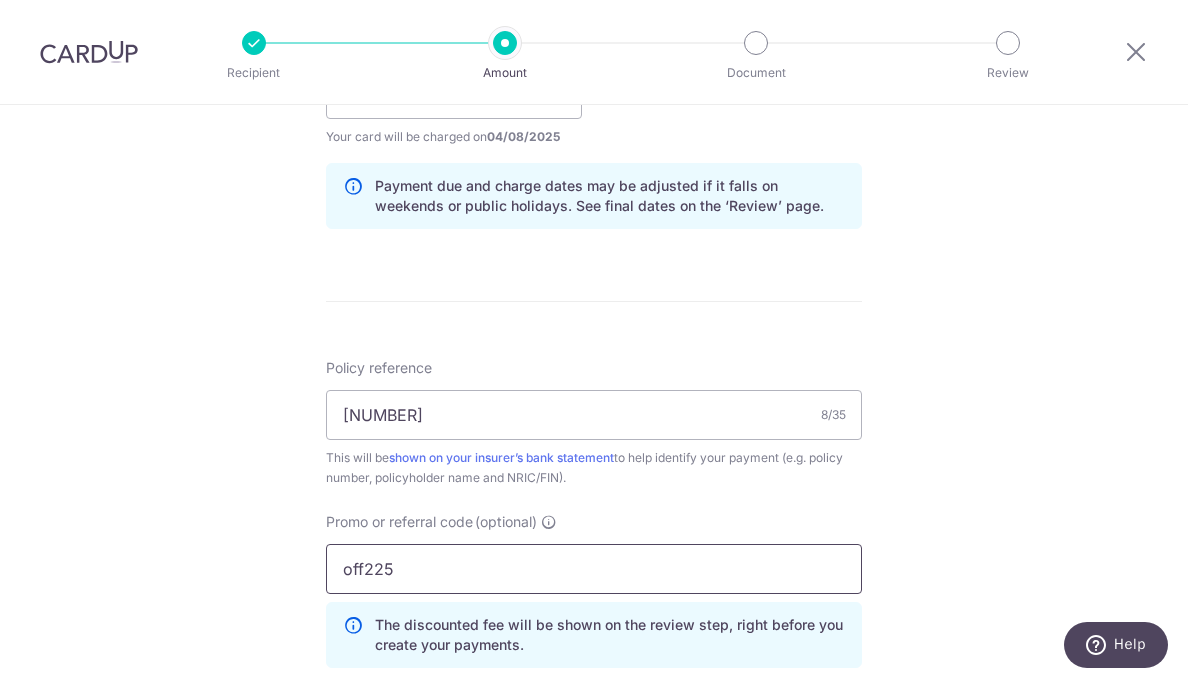 type on "off225" 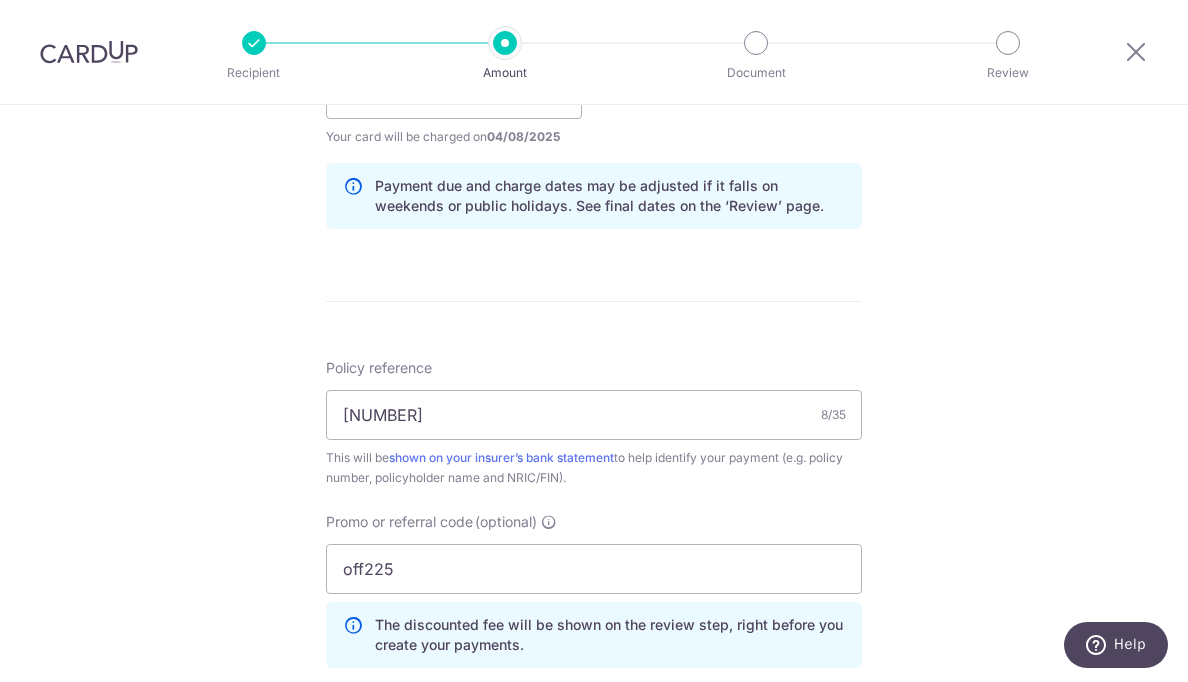 click on "SGD
[NUMBER]
[NUMBER]
Select Card
**** [NUMBER]
Add credit card
Your Cards
**** [NUMBER]
**** [NUMBER]
**** [NUMBER]
Secure 256-bit SSL
Text
New card details
Card" at bounding box center (594, 107) 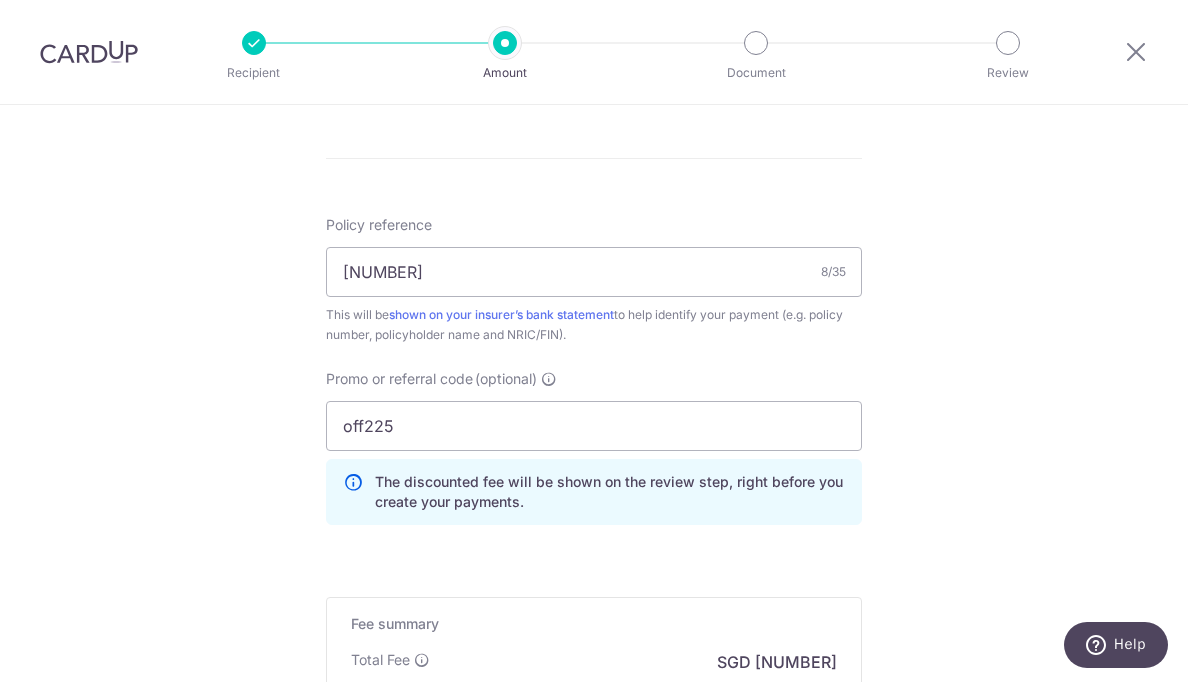 scroll, scrollTop: 1404, scrollLeft: 0, axis: vertical 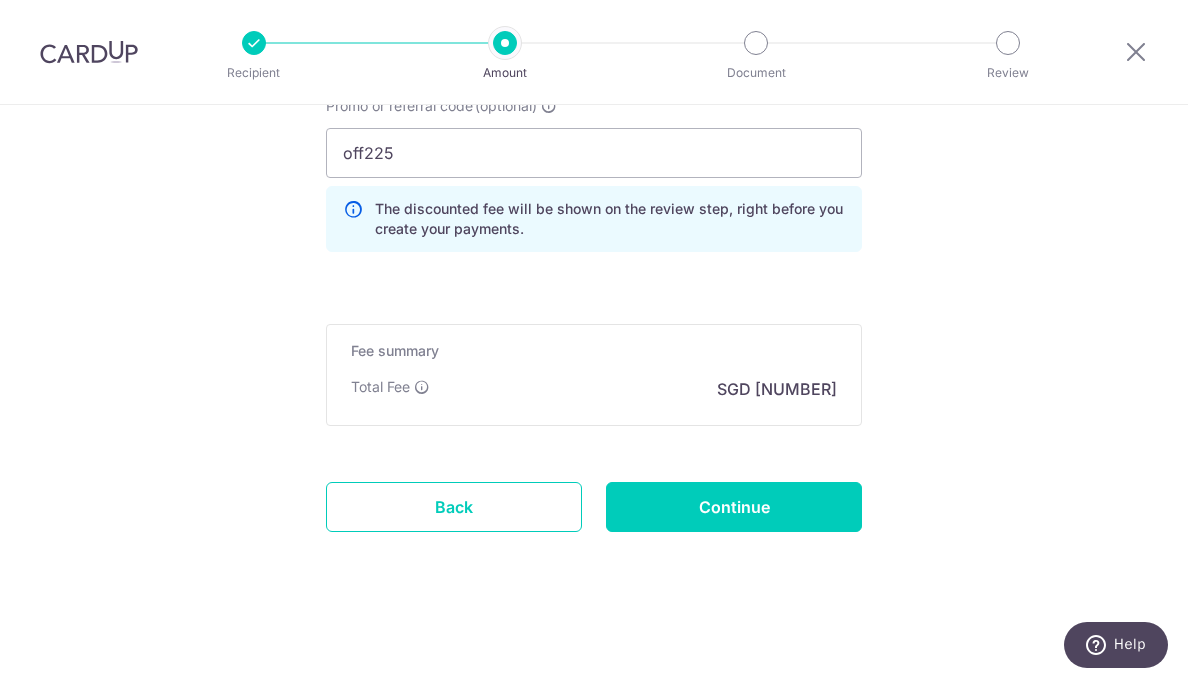 click on "SGD
[NUMBER]
[NUMBER]
Select Card
**** [NUMBER]
Add credit card
Your Cards
**** [NUMBER]
**** [NUMBER]
**** [NUMBER]
Secure 256-bit SSL
Text
New card details
Card" at bounding box center (594, -309) 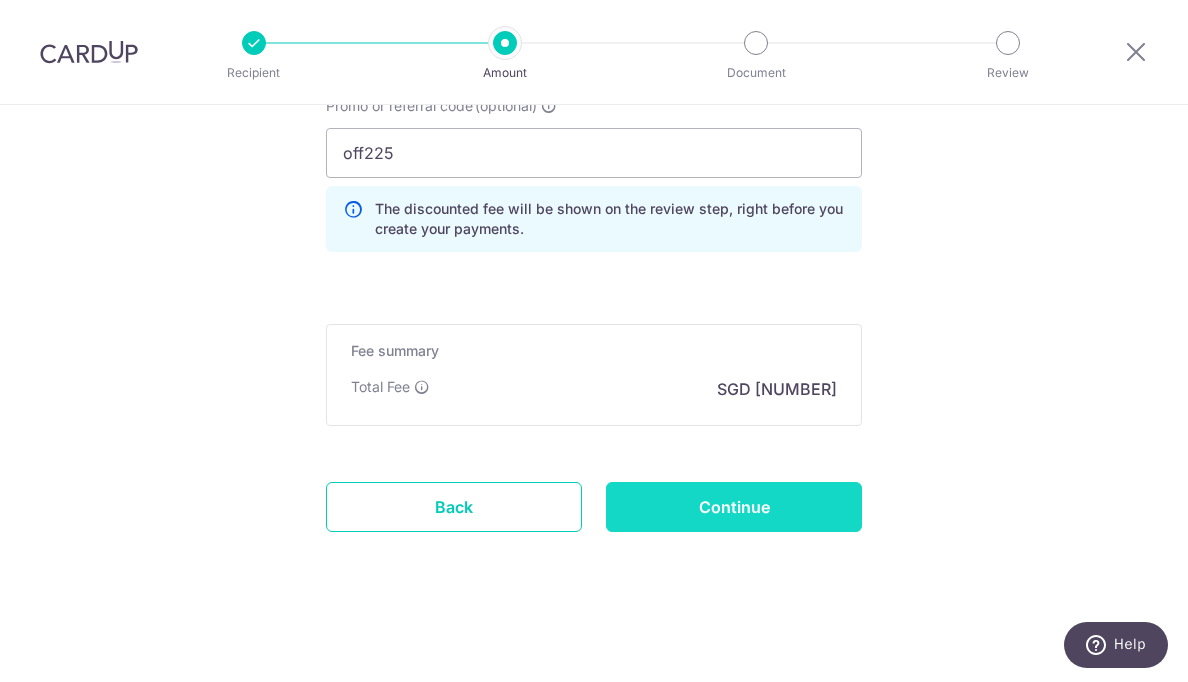 click on "Continue" at bounding box center (734, 507) 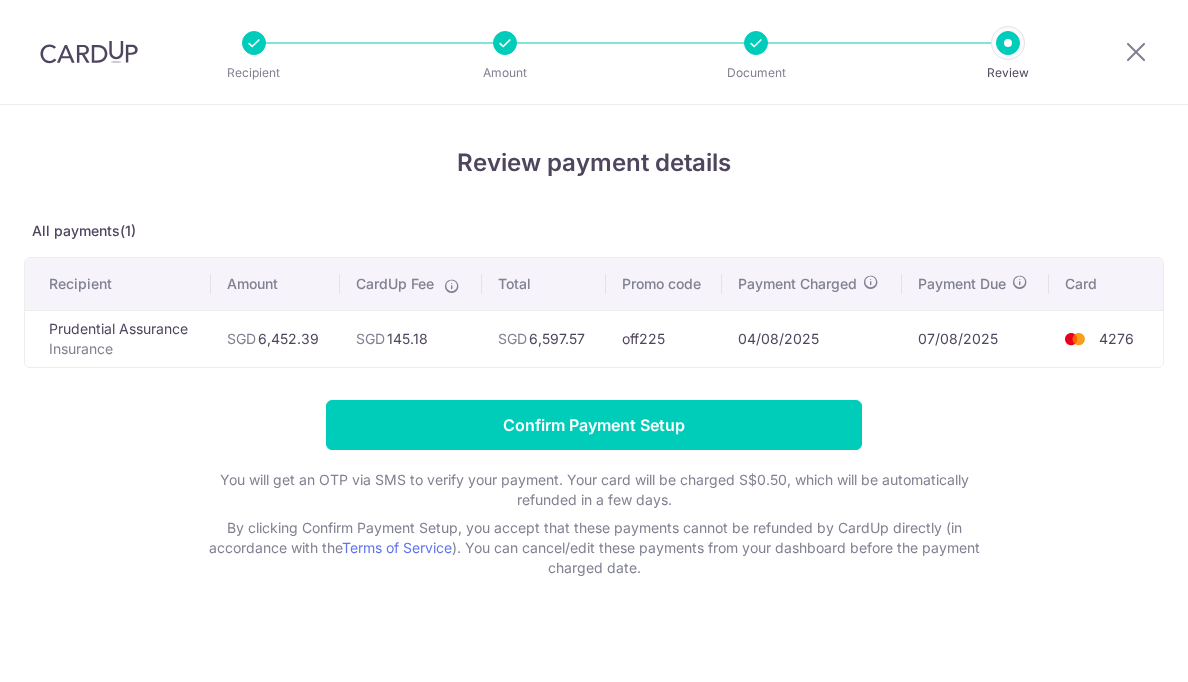 scroll, scrollTop: 0, scrollLeft: 0, axis: both 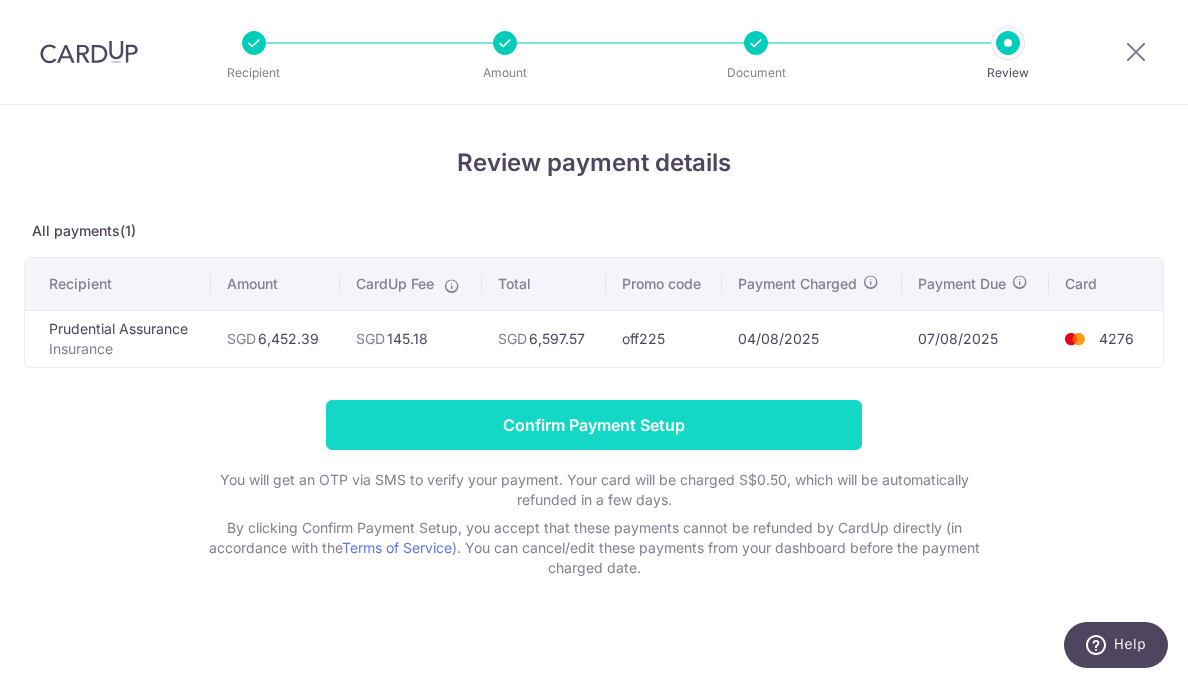 click on "Confirm Payment Setup" at bounding box center [594, 425] 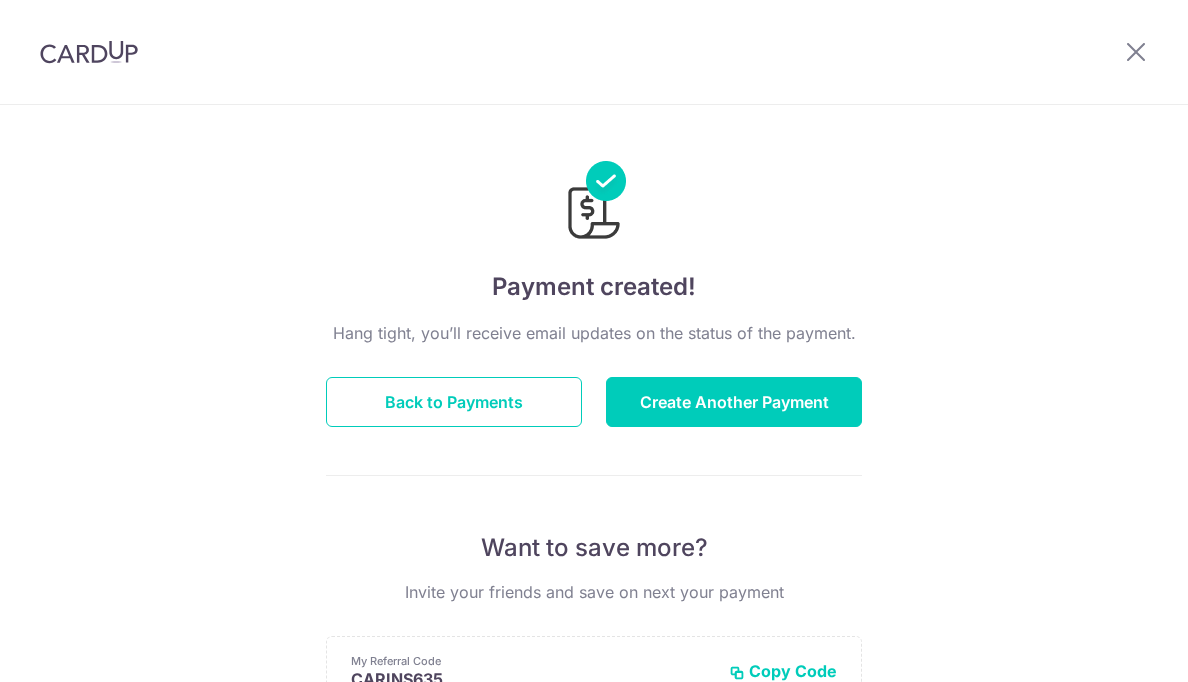 scroll, scrollTop: 0, scrollLeft: 0, axis: both 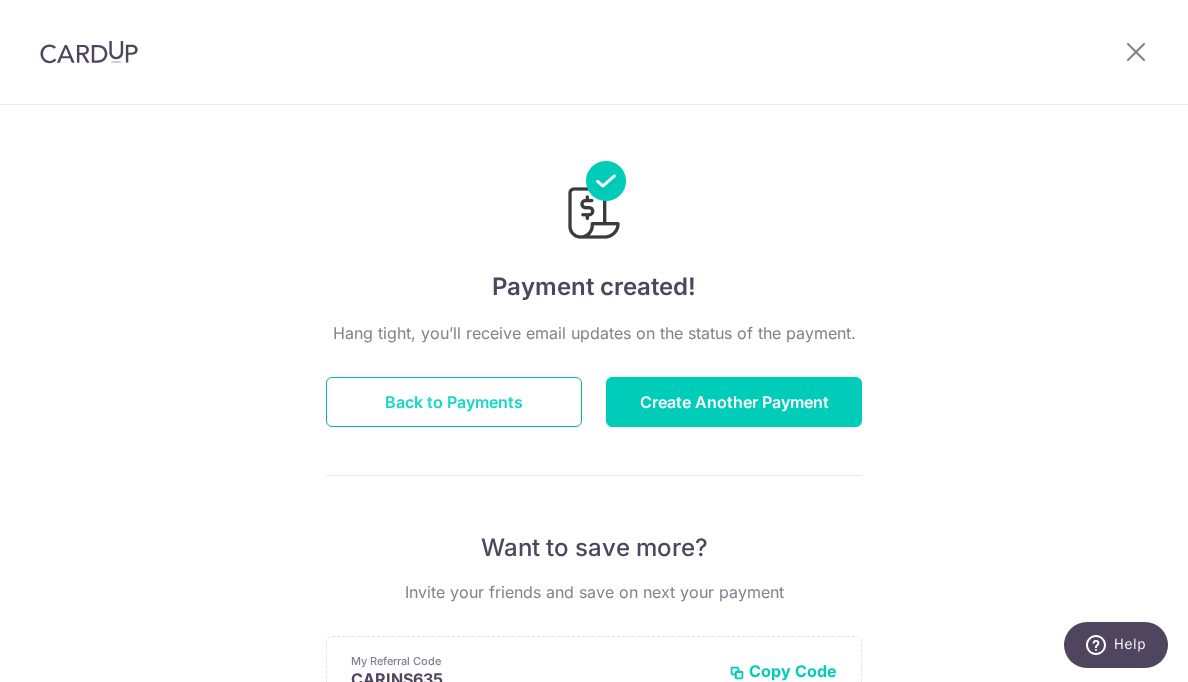 click on "Back to Payments" at bounding box center [454, 402] 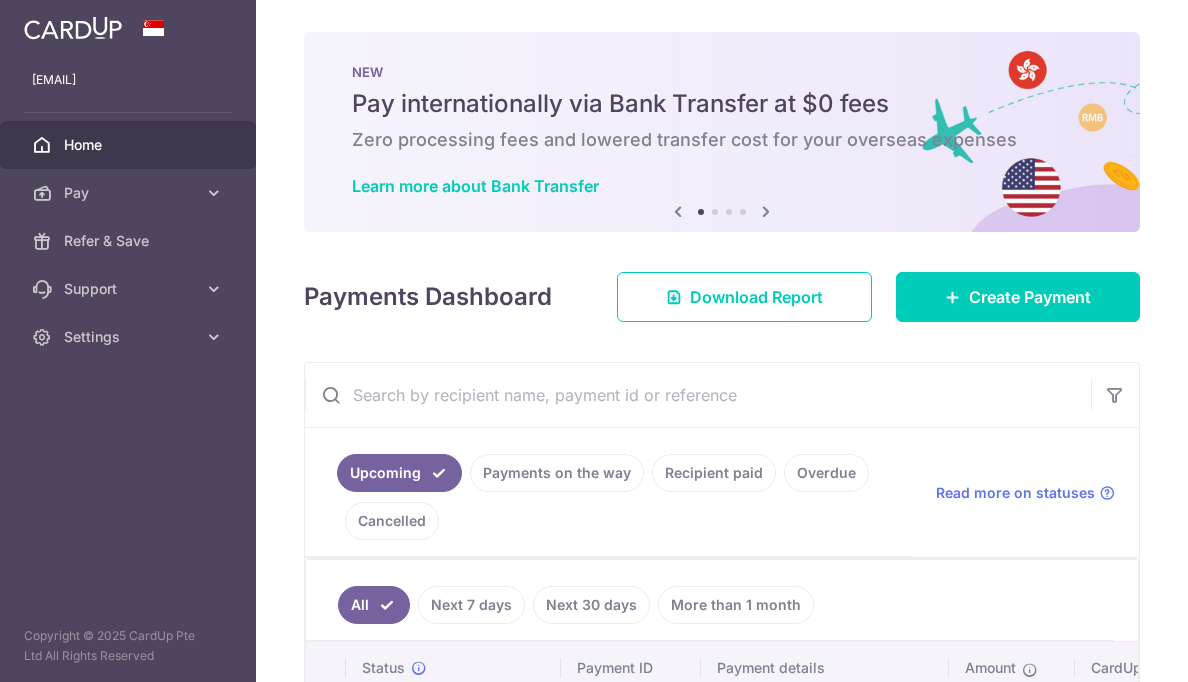 scroll, scrollTop: 0, scrollLeft: 0, axis: both 